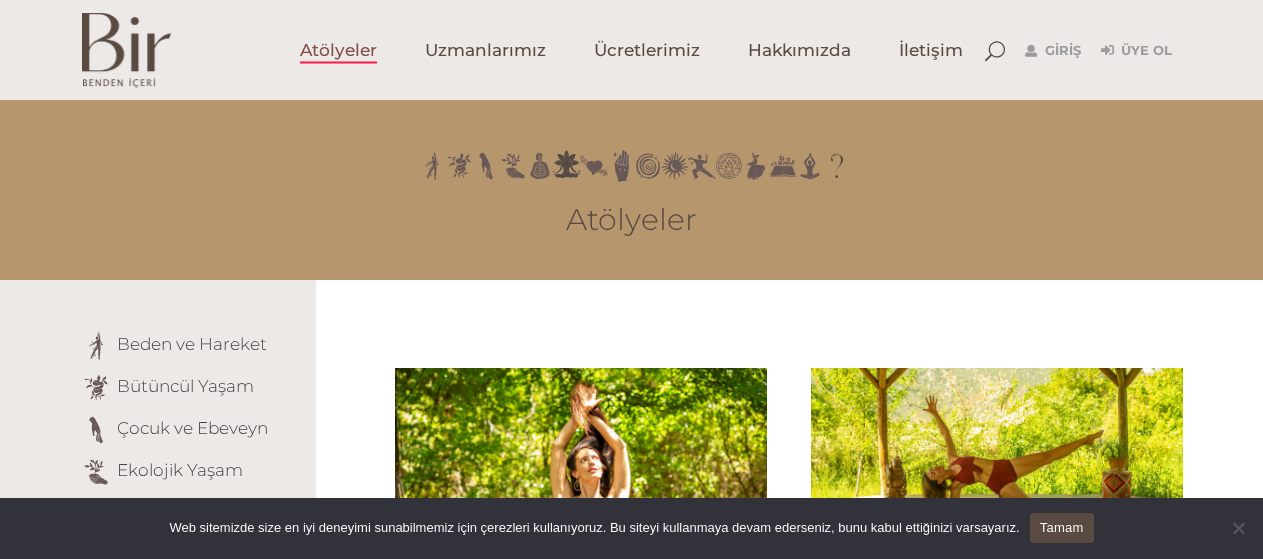 scroll, scrollTop: 200, scrollLeft: 0, axis: vertical 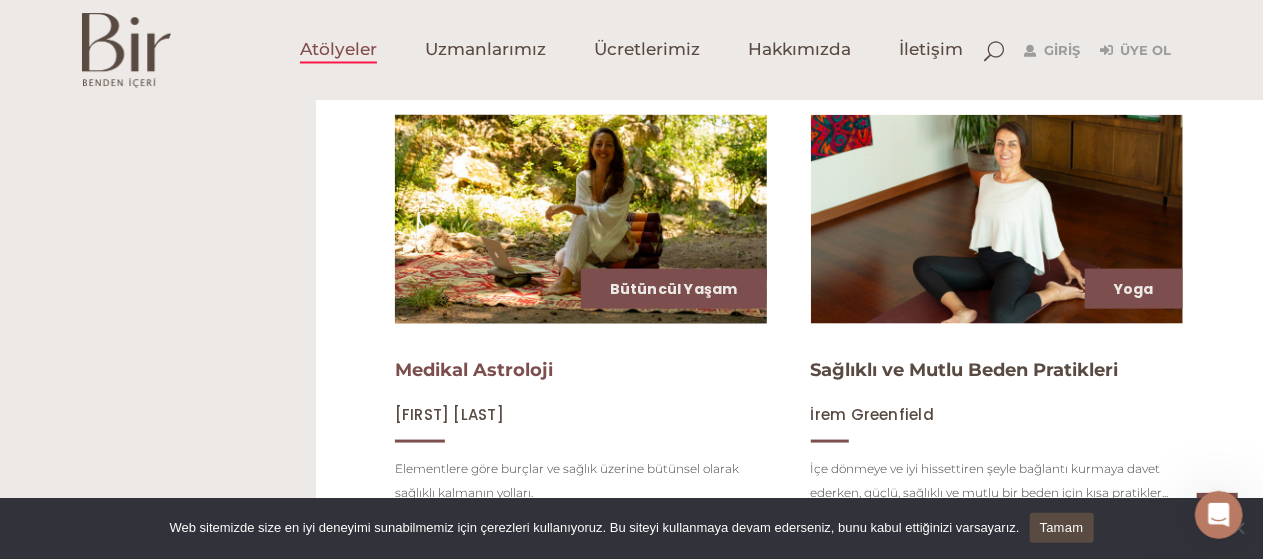 click on "Medikal Astroloji" at bounding box center (474, 370) 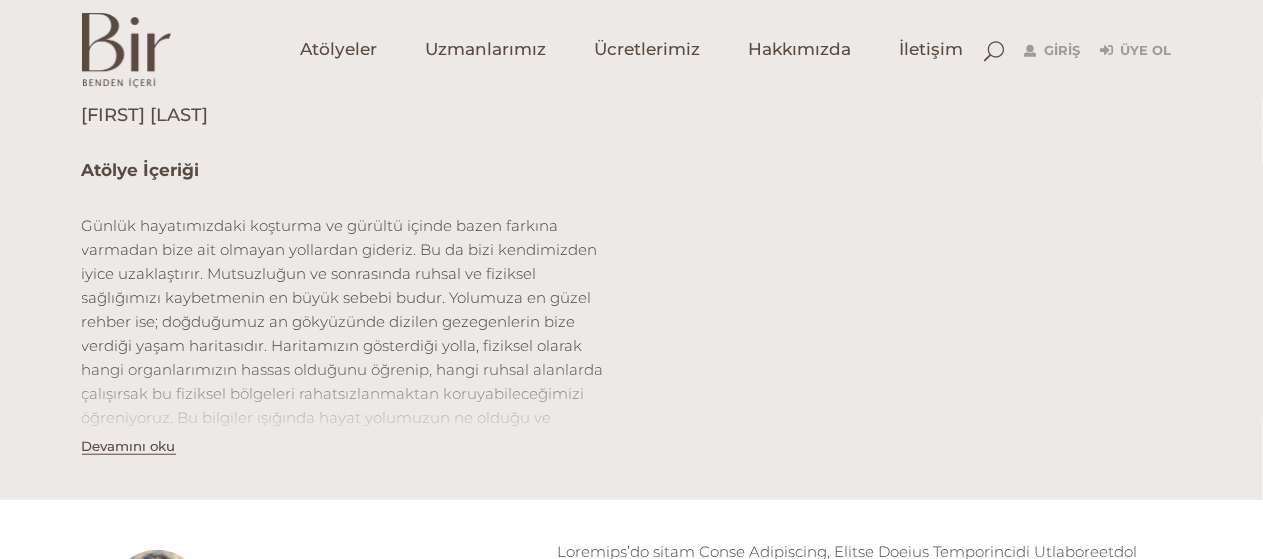 scroll, scrollTop: 800, scrollLeft: 0, axis: vertical 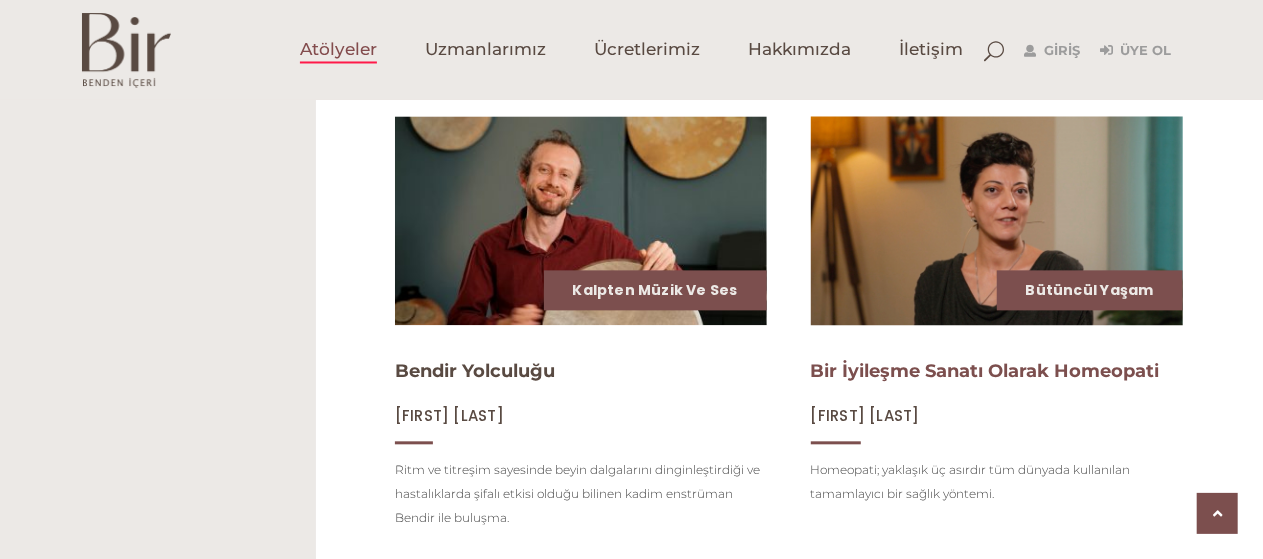 click on "Bir İyileşme Sanatı Olarak Homeopati" at bounding box center (985, 371) 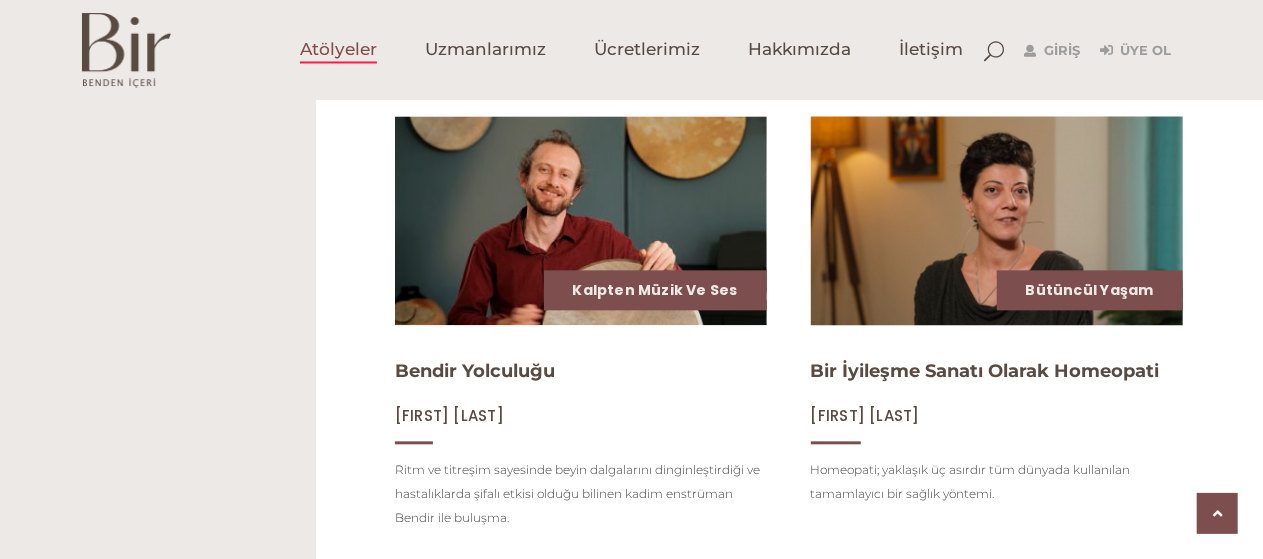 click on "Bir İyileşme Sanatı Olarak Homeopati
Hande Özçıkrıkçı
Homeopati; yaklaşık üç asırdır tüm dünyada kullanılan tamamlayıcı bir sağlık yöntemi." at bounding box center (997, 427) 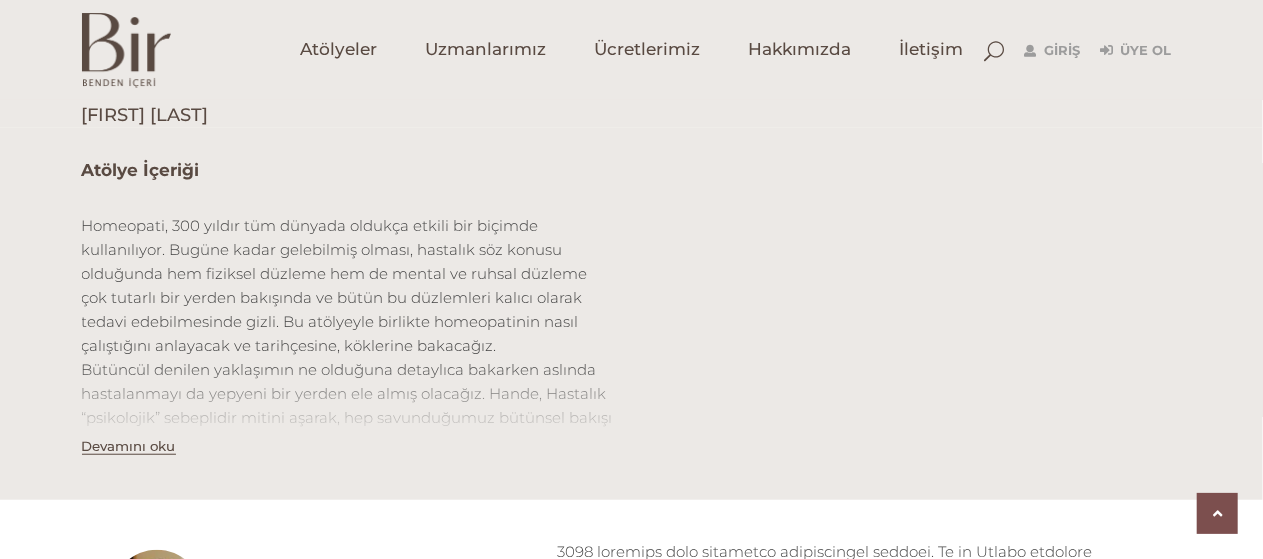 scroll, scrollTop: 900, scrollLeft: 0, axis: vertical 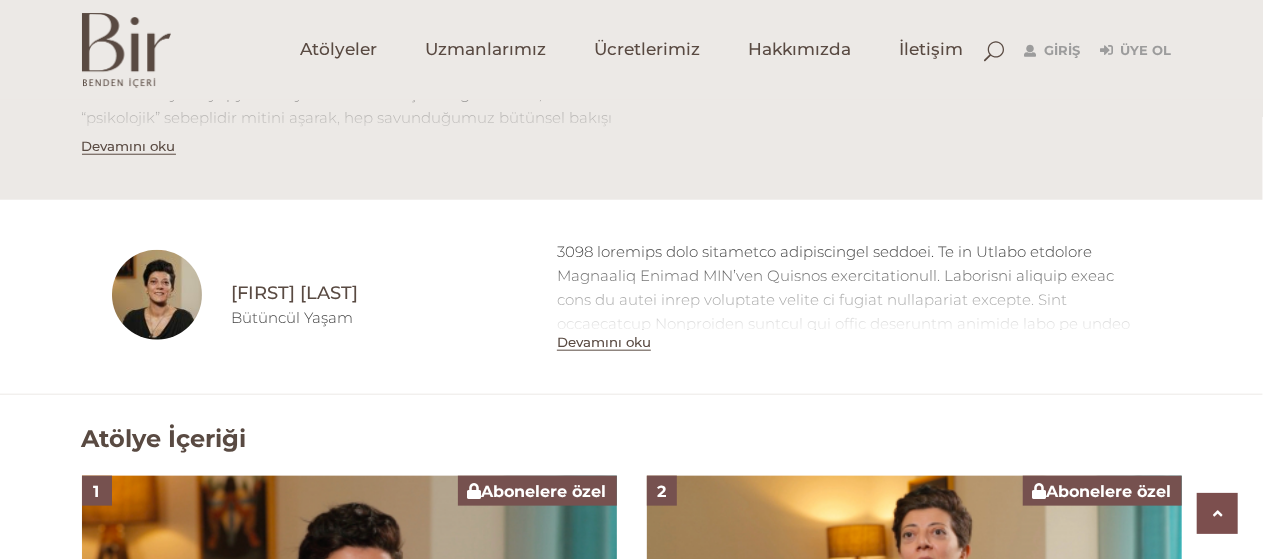 click on "Devamını oku" at bounding box center [604, 342] 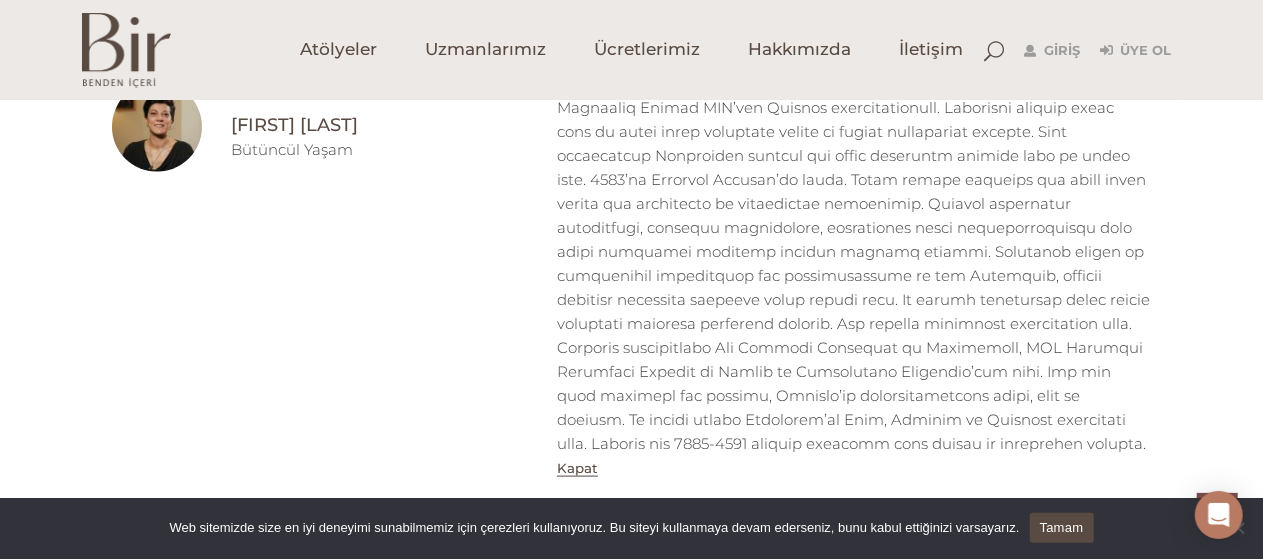scroll, scrollTop: 1100, scrollLeft: 0, axis: vertical 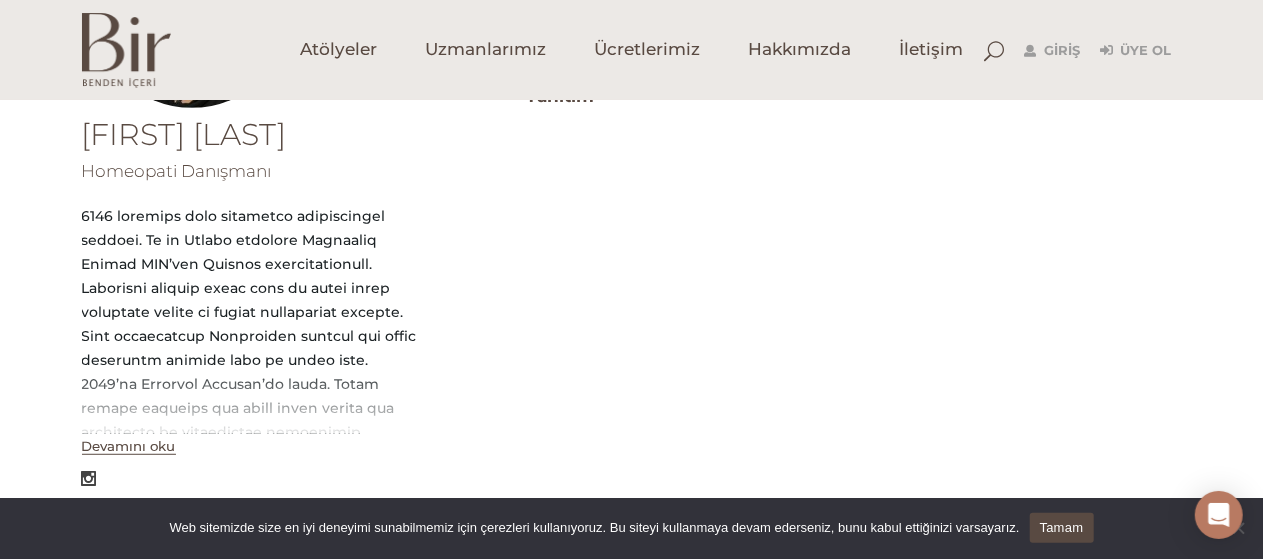 click on "Devamını oku" at bounding box center [129, 446] 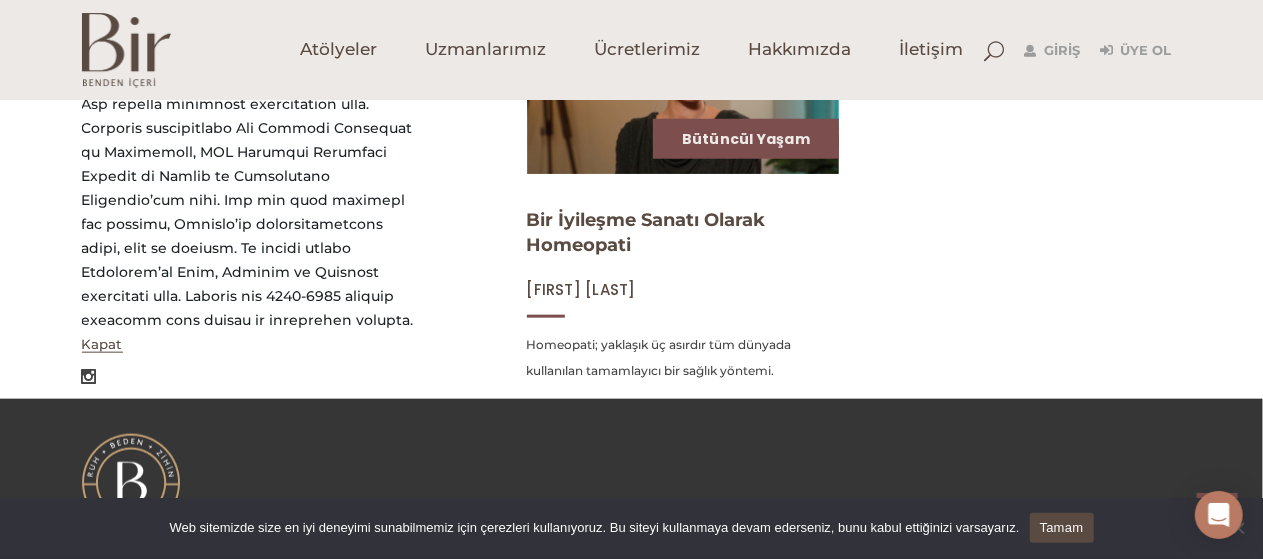 scroll, scrollTop: 1000, scrollLeft: 0, axis: vertical 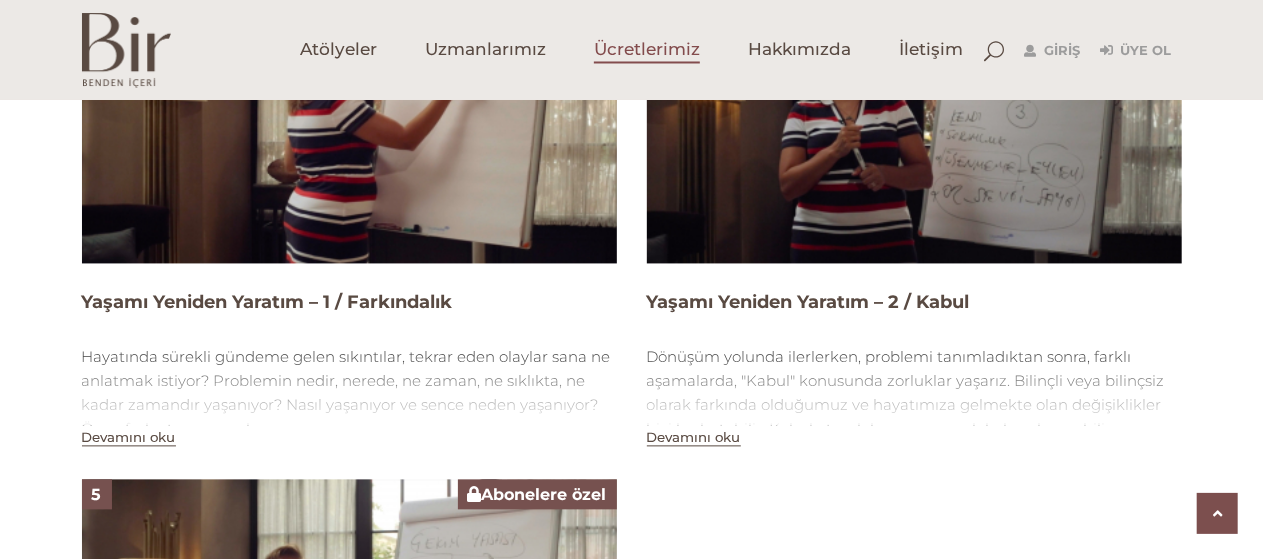 click on "Ücretlerimiz" at bounding box center [647, 50] 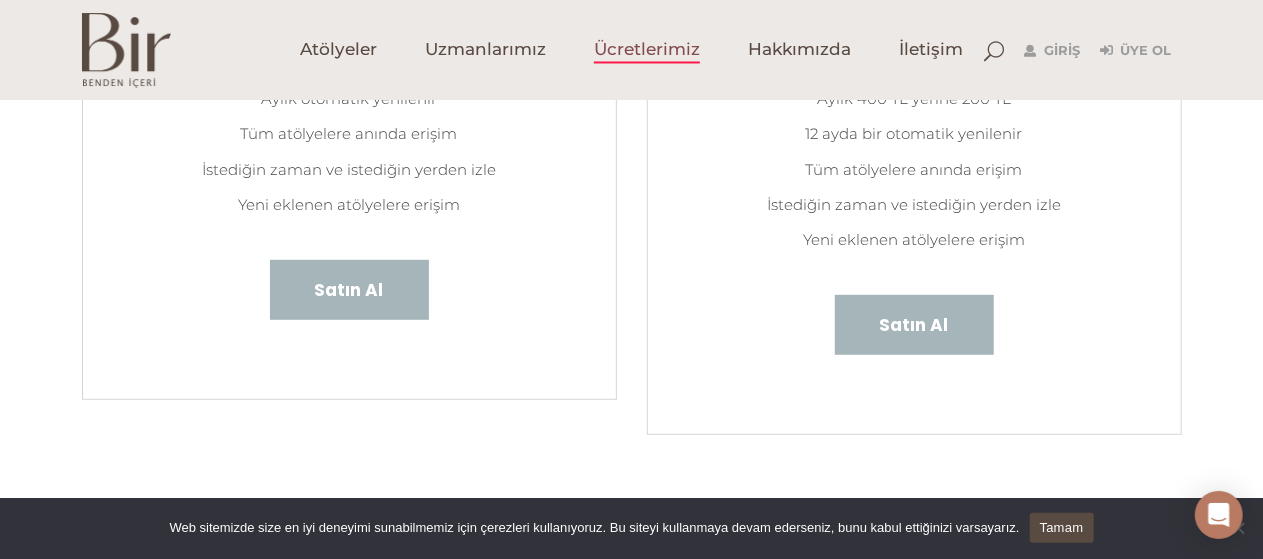 scroll, scrollTop: 380, scrollLeft: 0, axis: vertical 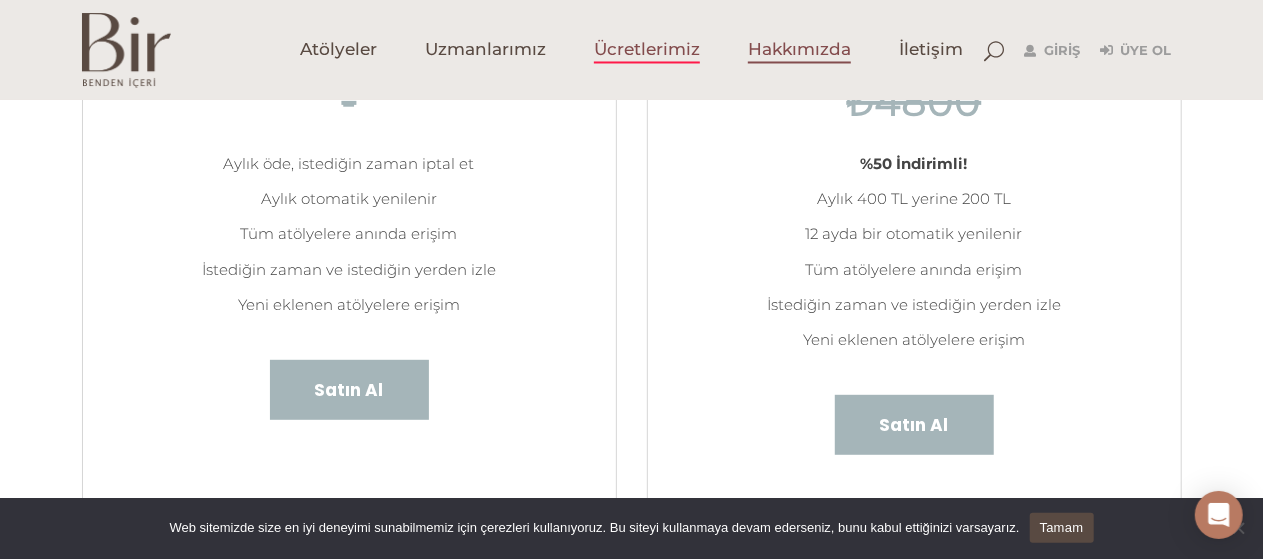 click on "Hakkımızda" at bounding box center [799, 50] 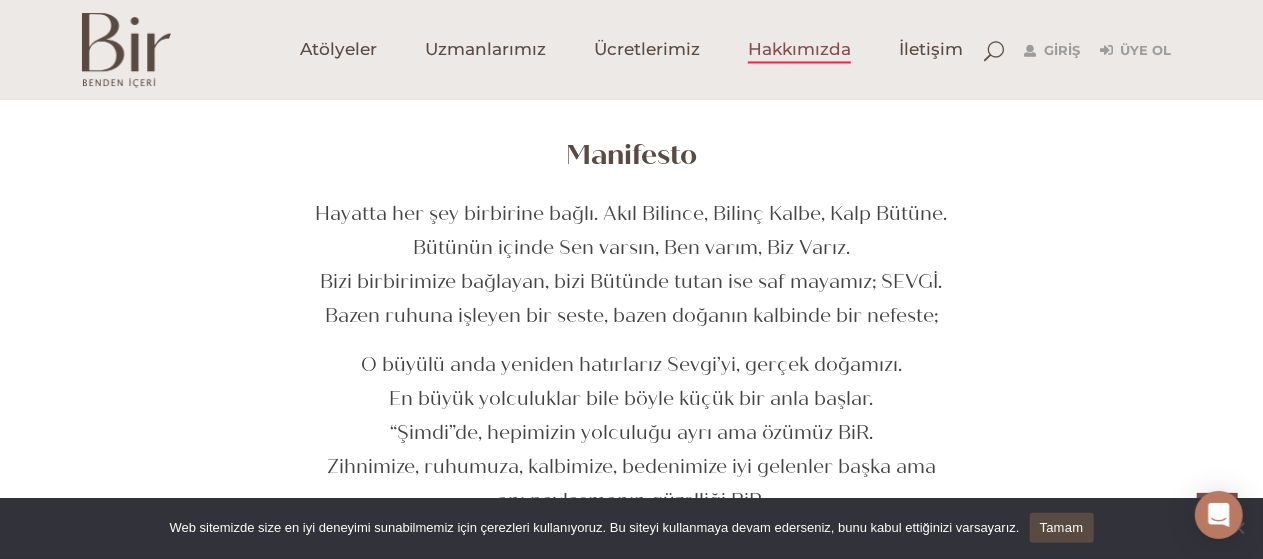 scroll, scrollTop: 800, scrollLeft: 0, axis: vertical 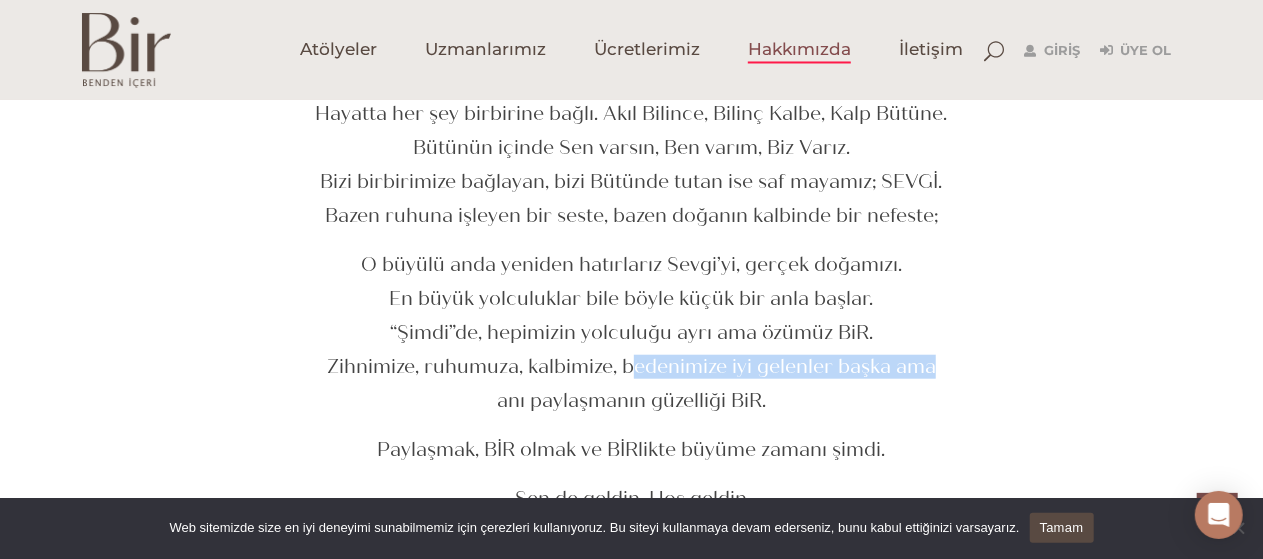 drag, startPoint x: 630, startPoint y: 365, endPoint x: 972, endPoint y: 376, distance: 342.17685 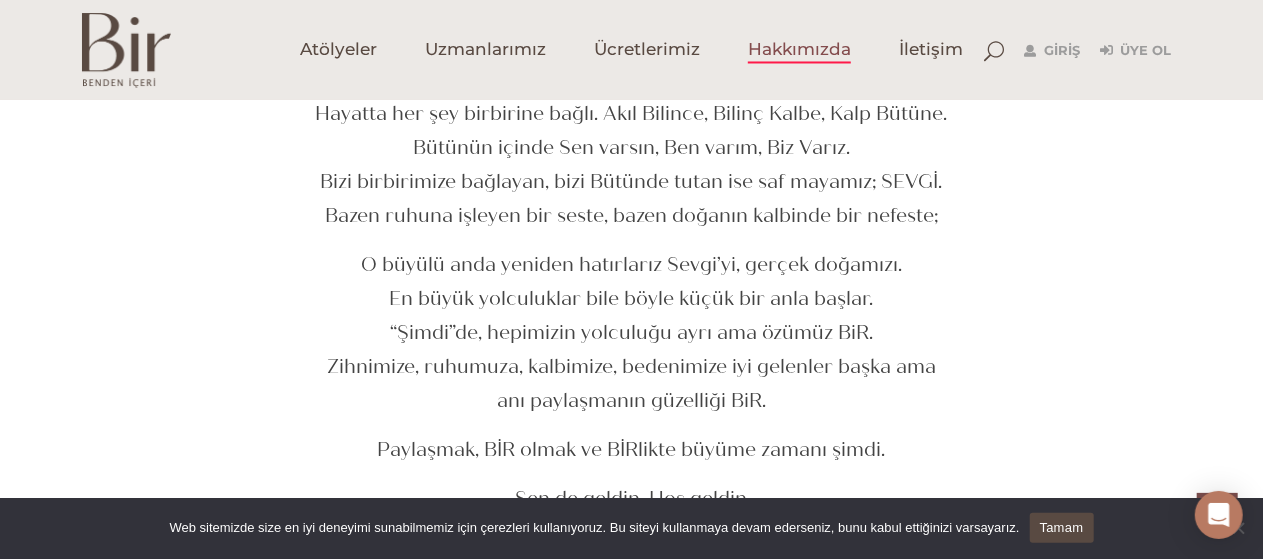 click on "“Şimdi”de, hepimizin yolculuğu ayrı ama özümüz BiR." at bounding box center (632, 333) 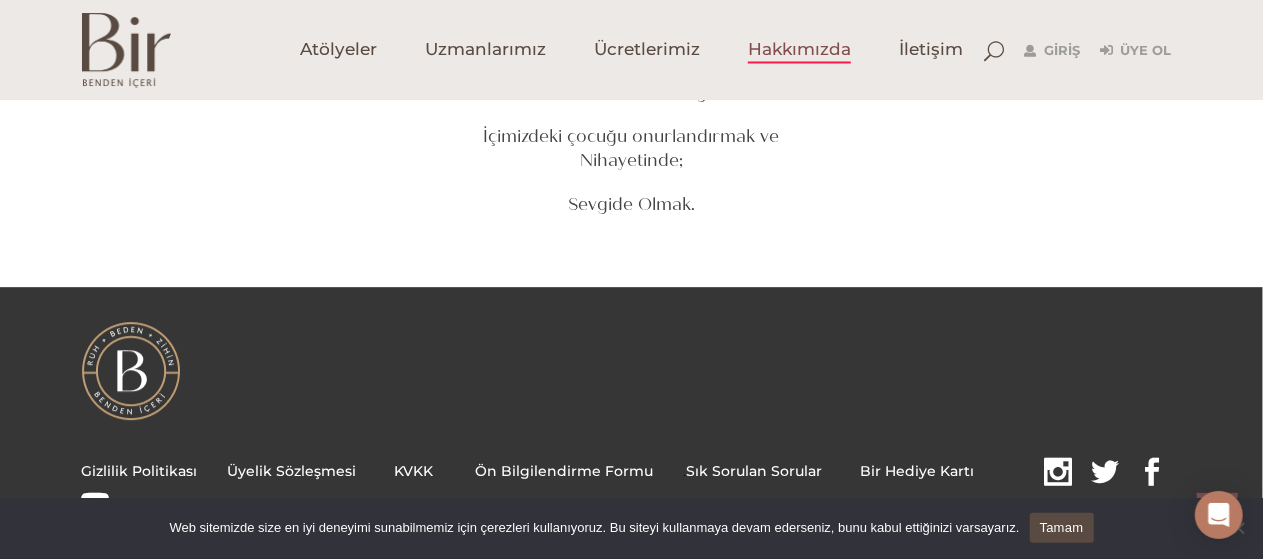 scroll, scrollTop: 2946, scrollLeft: 0, axis: vertical 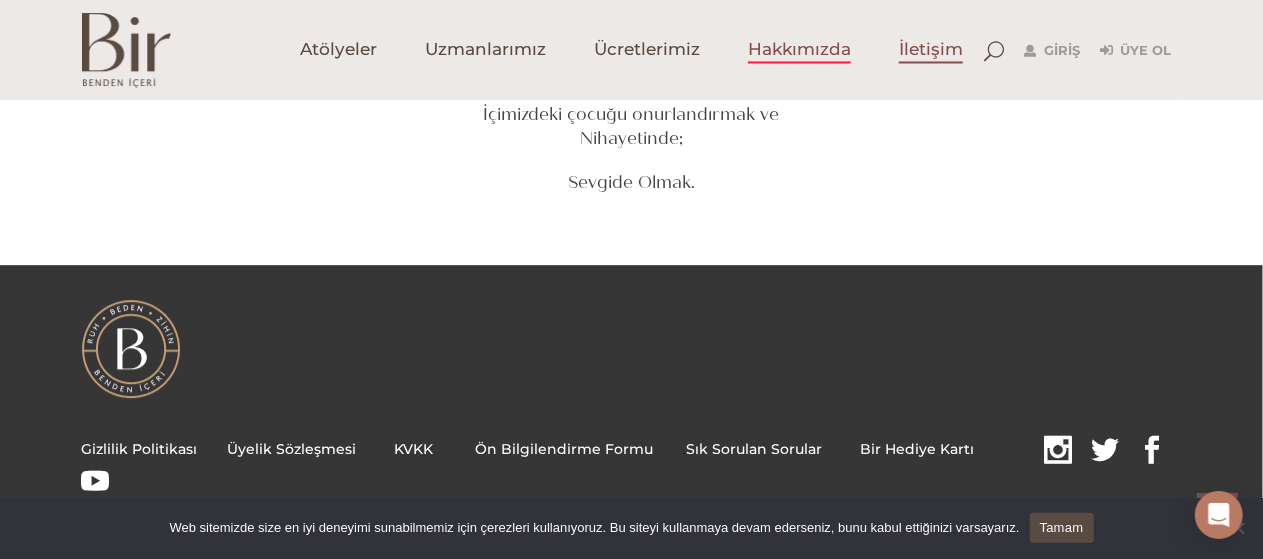 click on "İletişim" at bounding box center [931, 50] 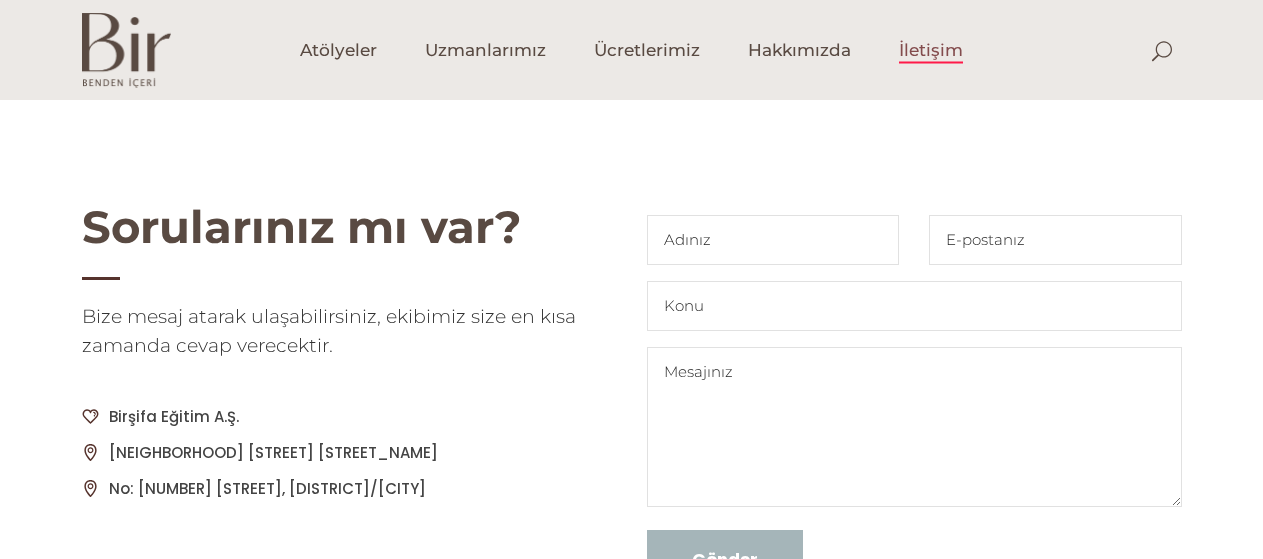 scroll, scrollTop: 0, scrollLeft: 0, axis: both 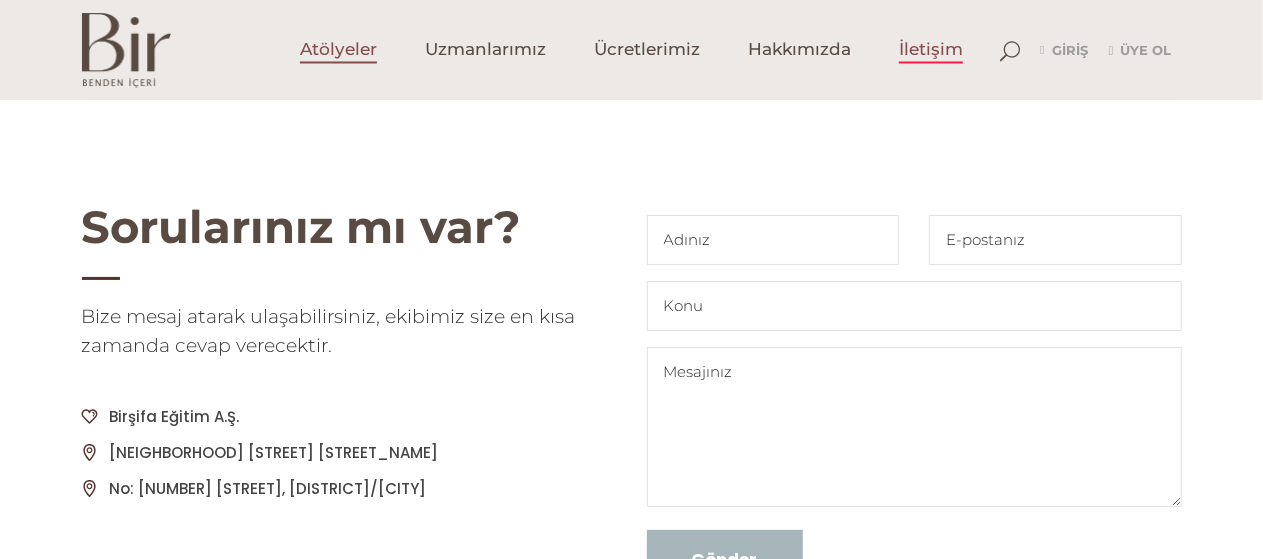 click on "Atölyeler" at bounding box center [338, 50] 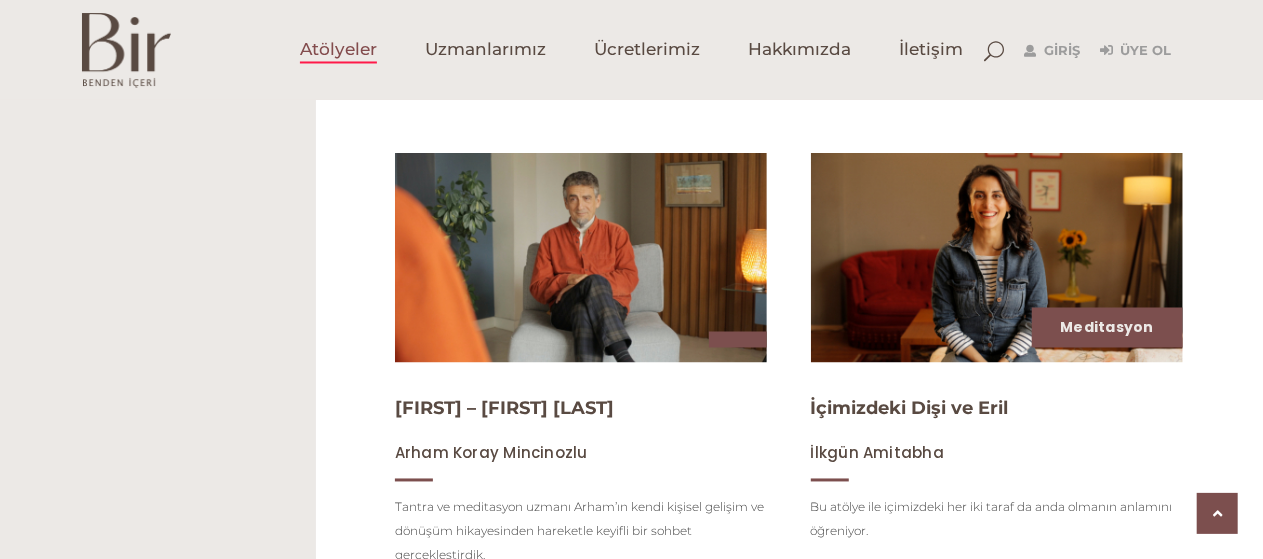 scroll, scrollTop: 2200, scrollLeft: 0, axis: vertical 